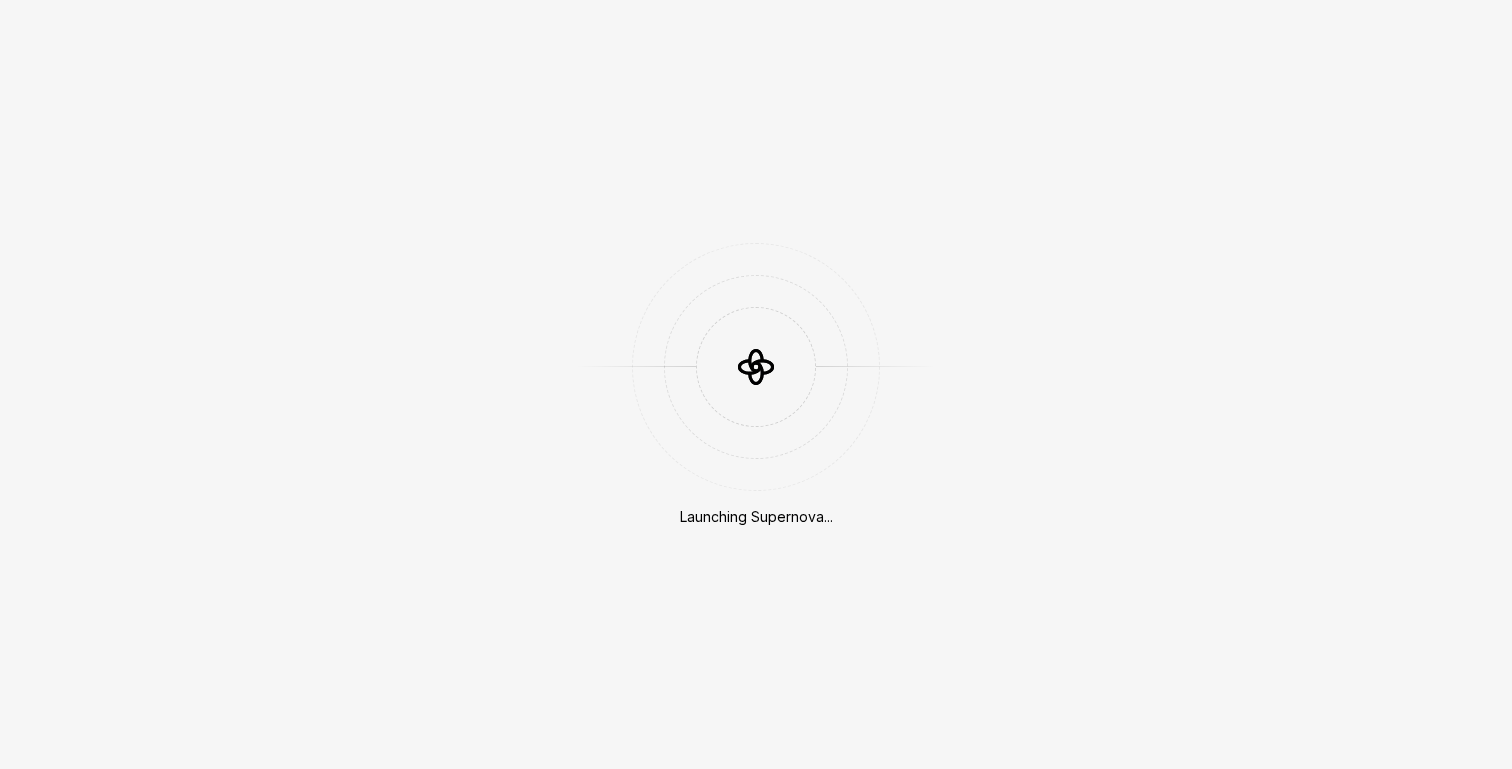 scroll, scrollTop: 0, scrollLeft: 0, axis: both 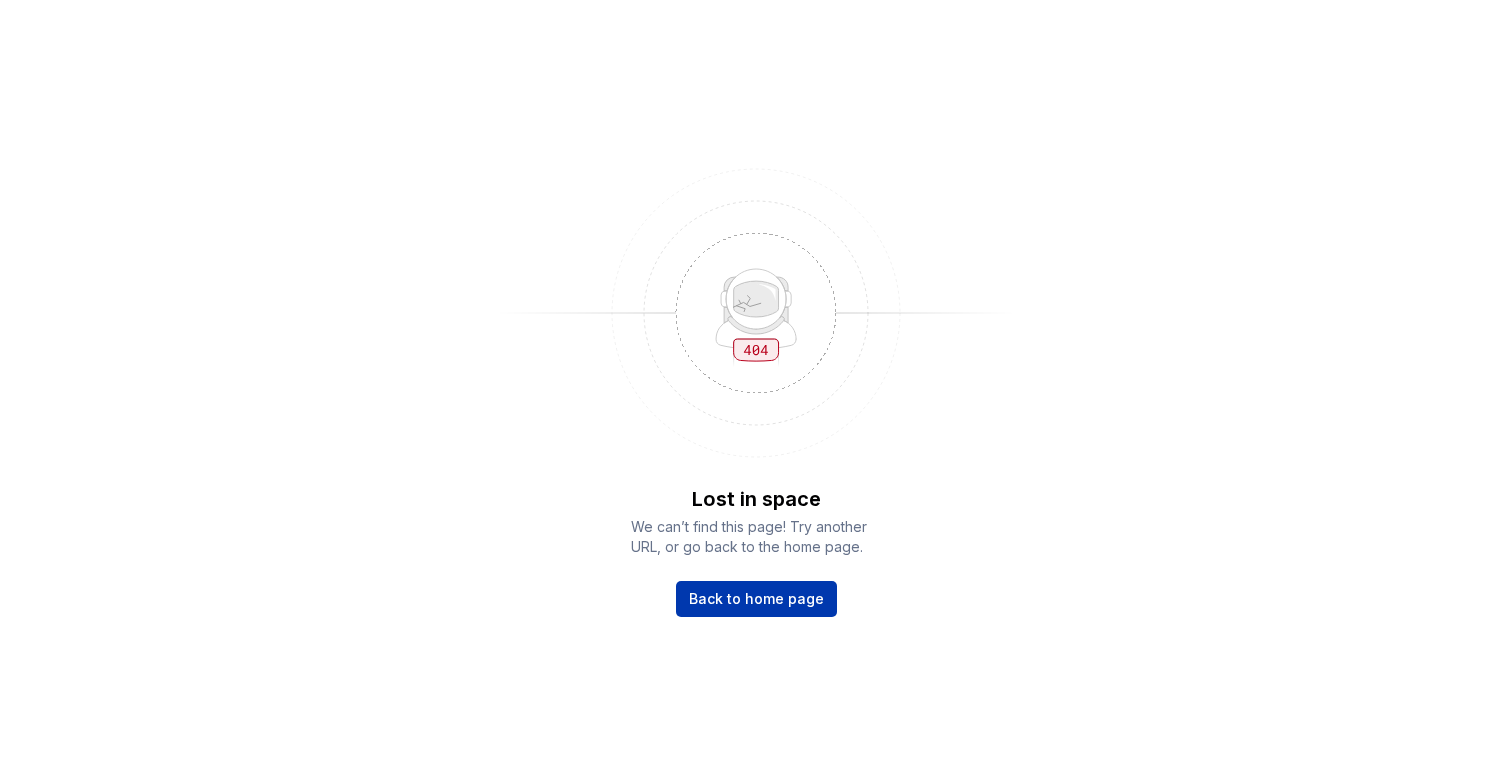 click on "Back to home page" at bounding box center (756, 599) 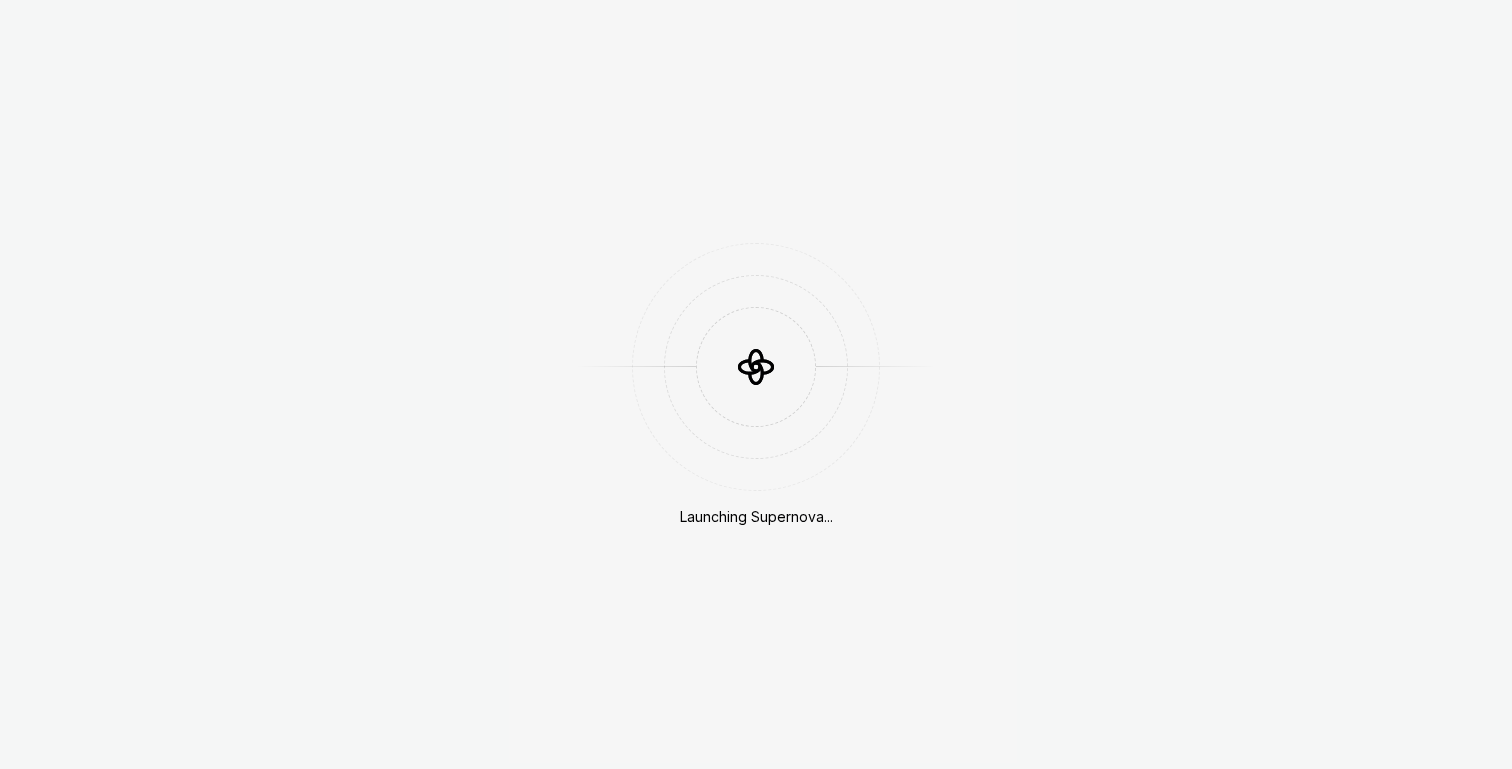 scroll, scrollTop: 0, scrollLeft: 0, axis: both 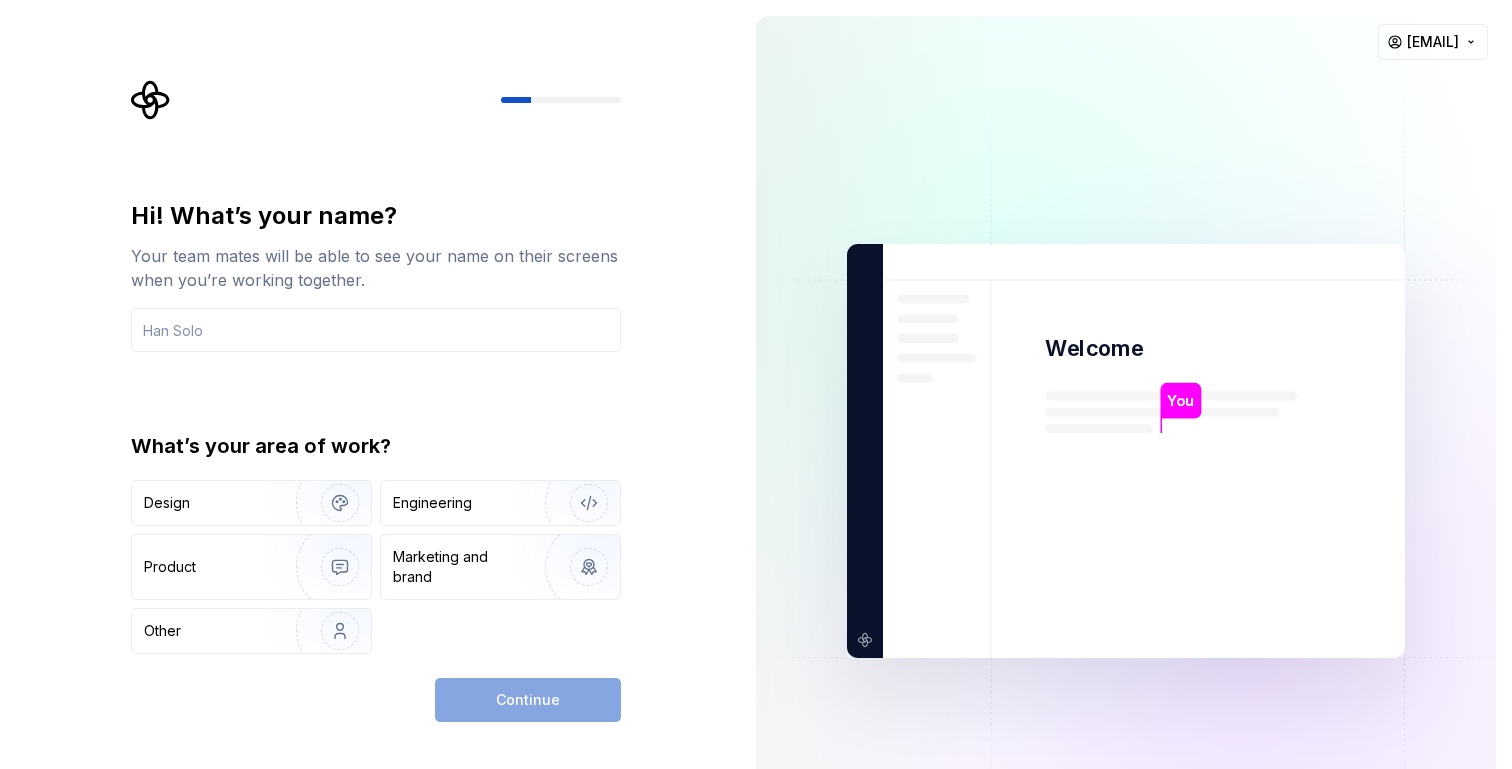 click 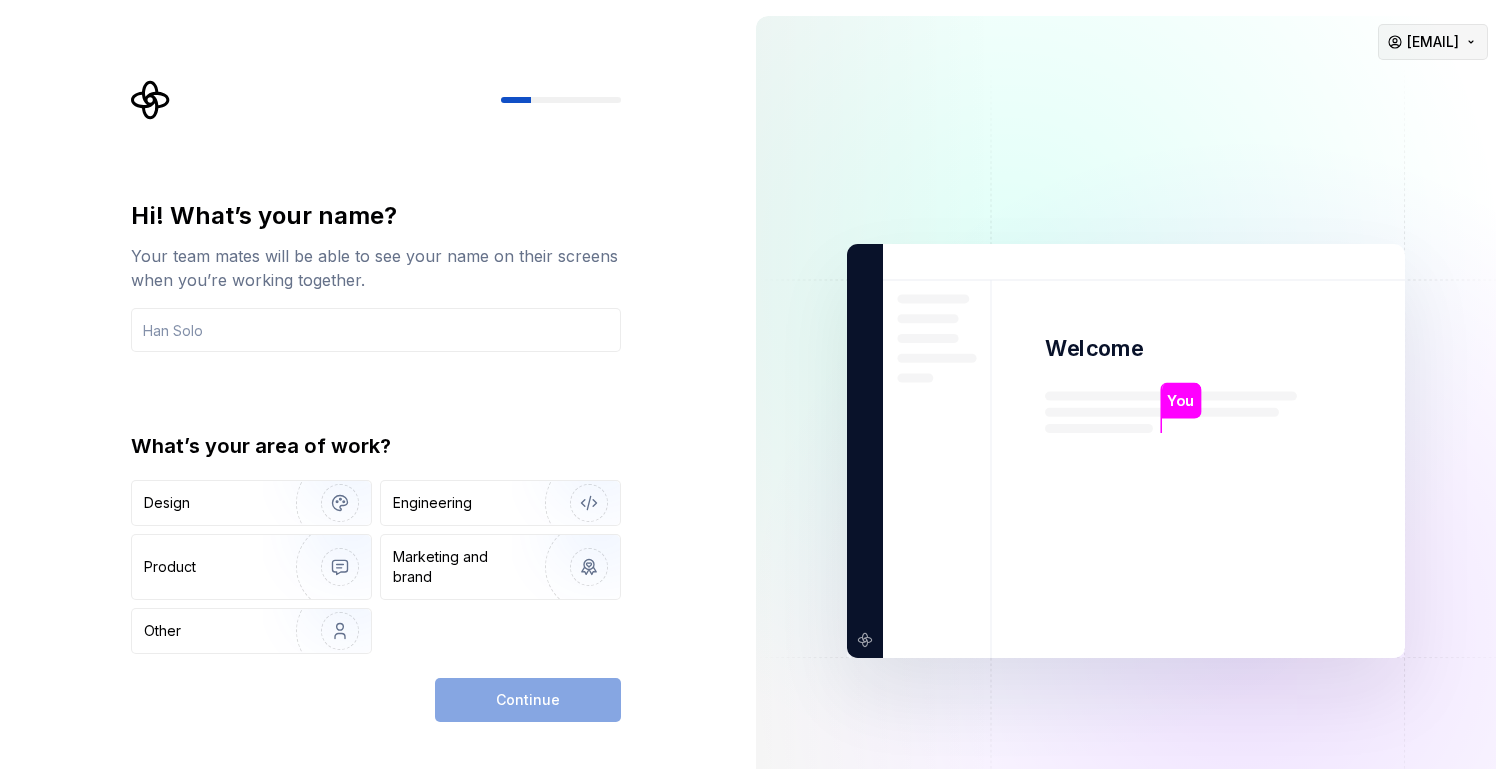 click on "Hi! What’s your name? Your team mates will be able to see your name on their screens when you’re working together. What’s your area of work? Design Engineering Product Marketing and brand Other Continue You Welcome You T B +3 [FIRST] [LAST] [EMAIL]" at bounding box center [756, 384] 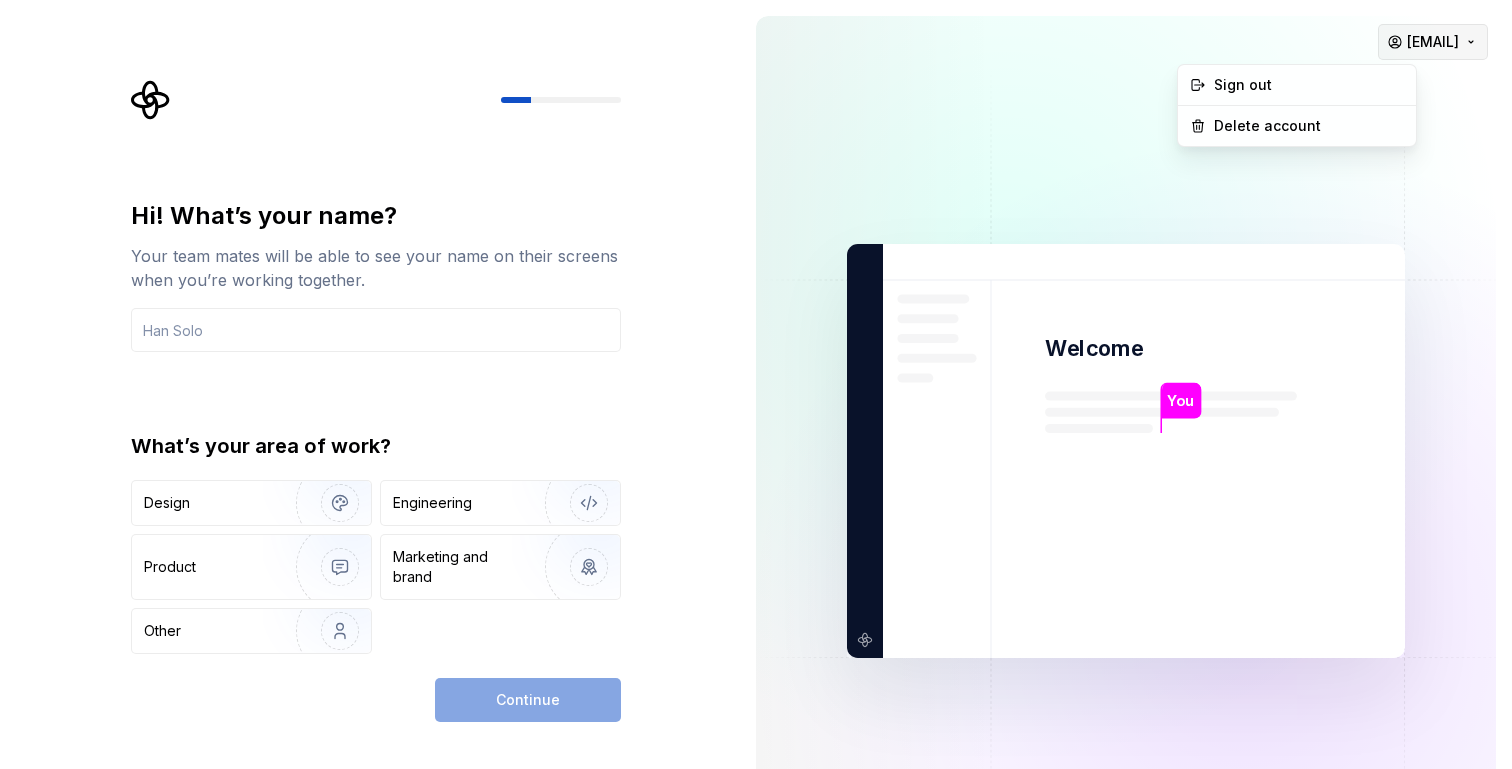 click on "Hi! What’s your name? Your team mates will be able to see your name on their screens when you’re working together. What’s your area of work? Design Engineering Product Marketing and brand Other Continue You Welcome You T B +3 Thomas Brooke Jamie emilija.sumacheryte@carvertical.com Sign out Delete account" at bounding box center (756, 384) 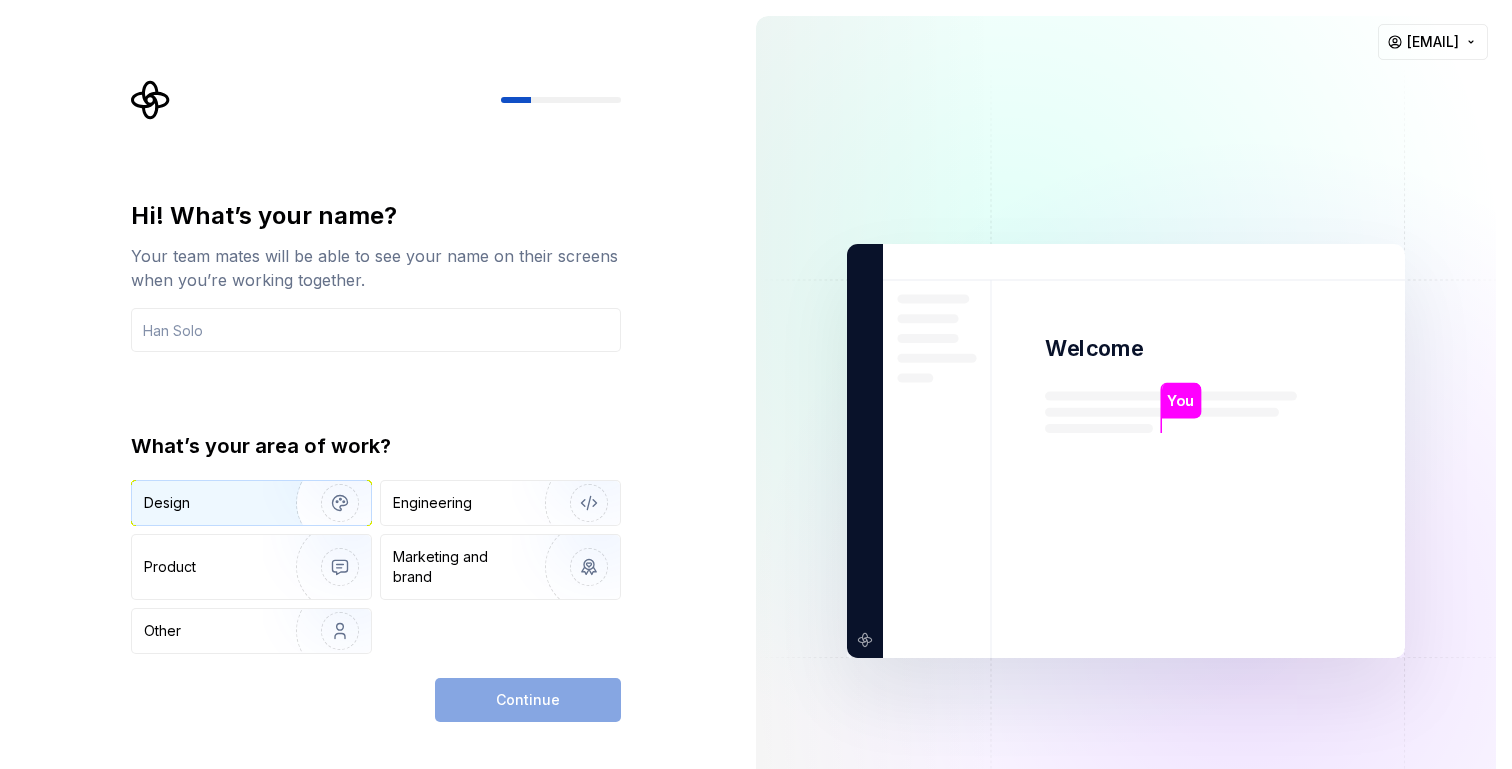 click at bounding box center (327, 503) 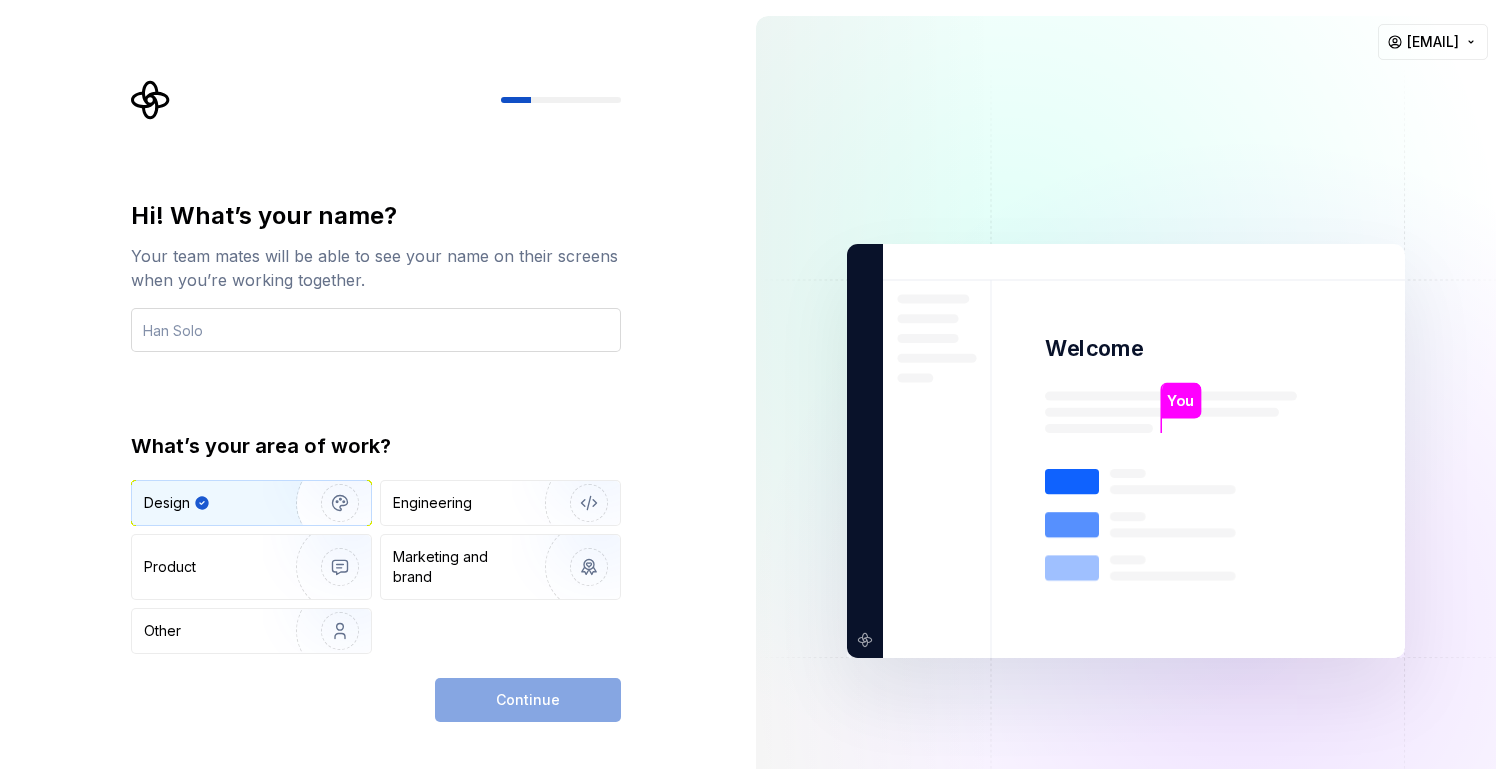 click at bounding box center (376, 330) 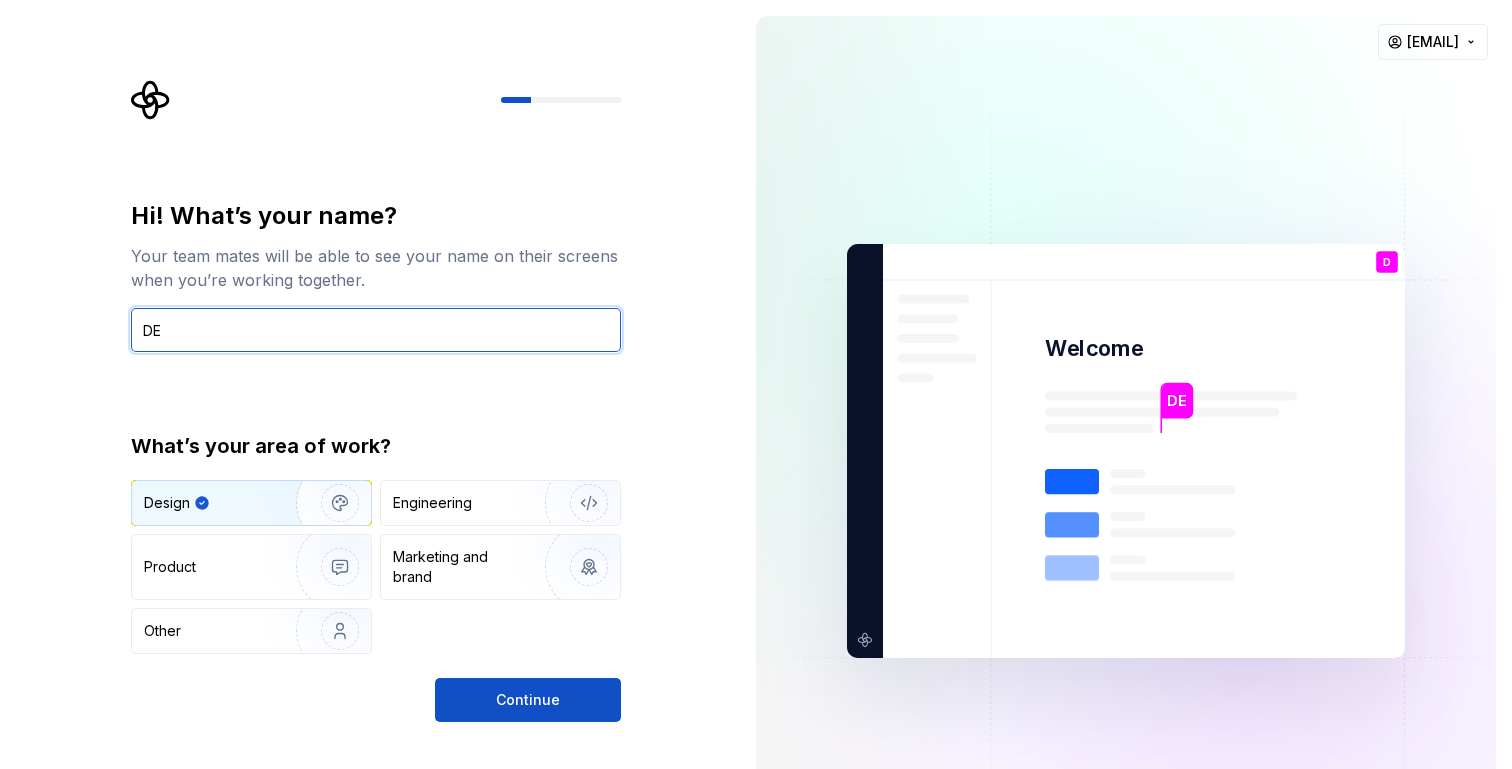 type on "D" 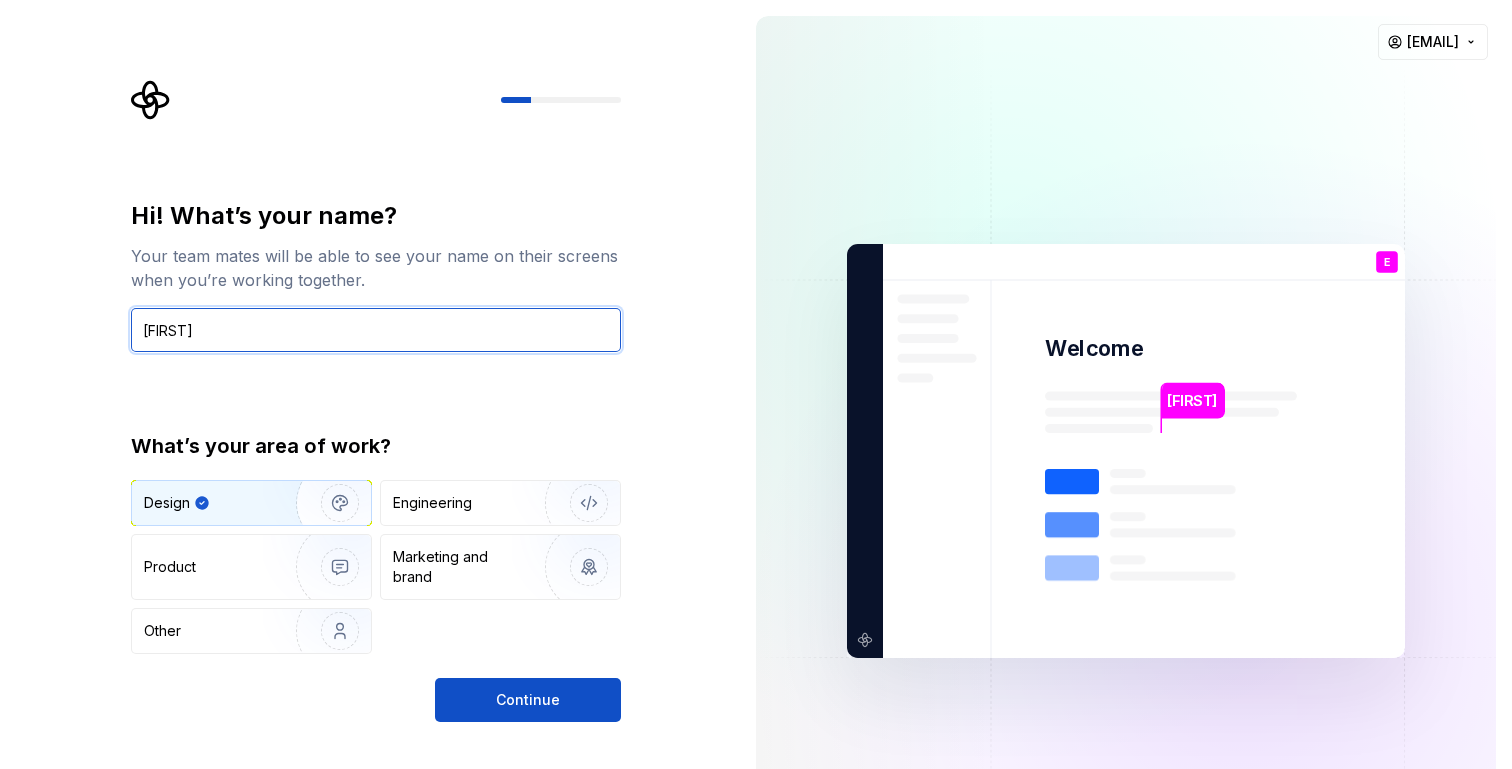 type on "Emilija" 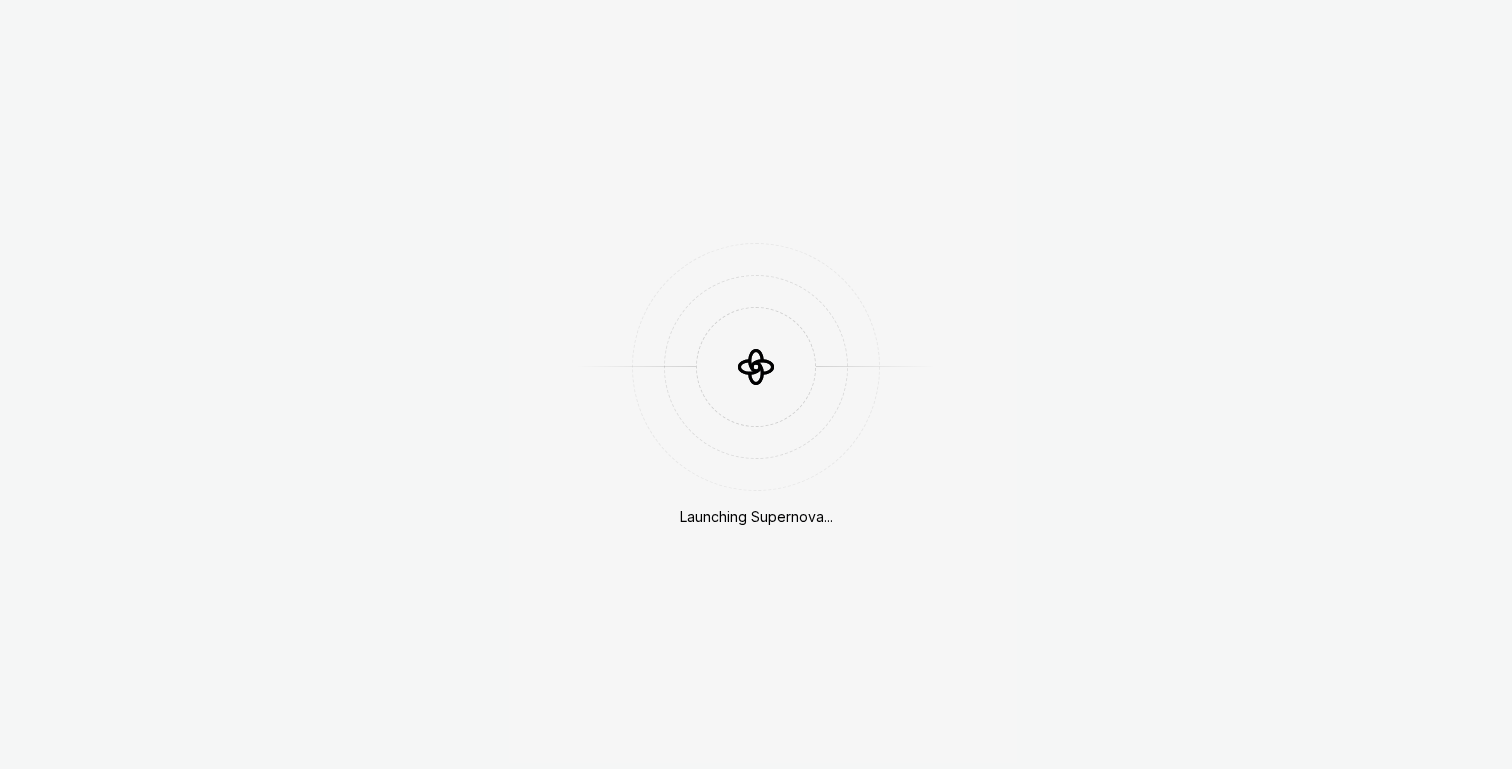 scroll, scrollTop: 0, scrollLeft: 0, axis: both 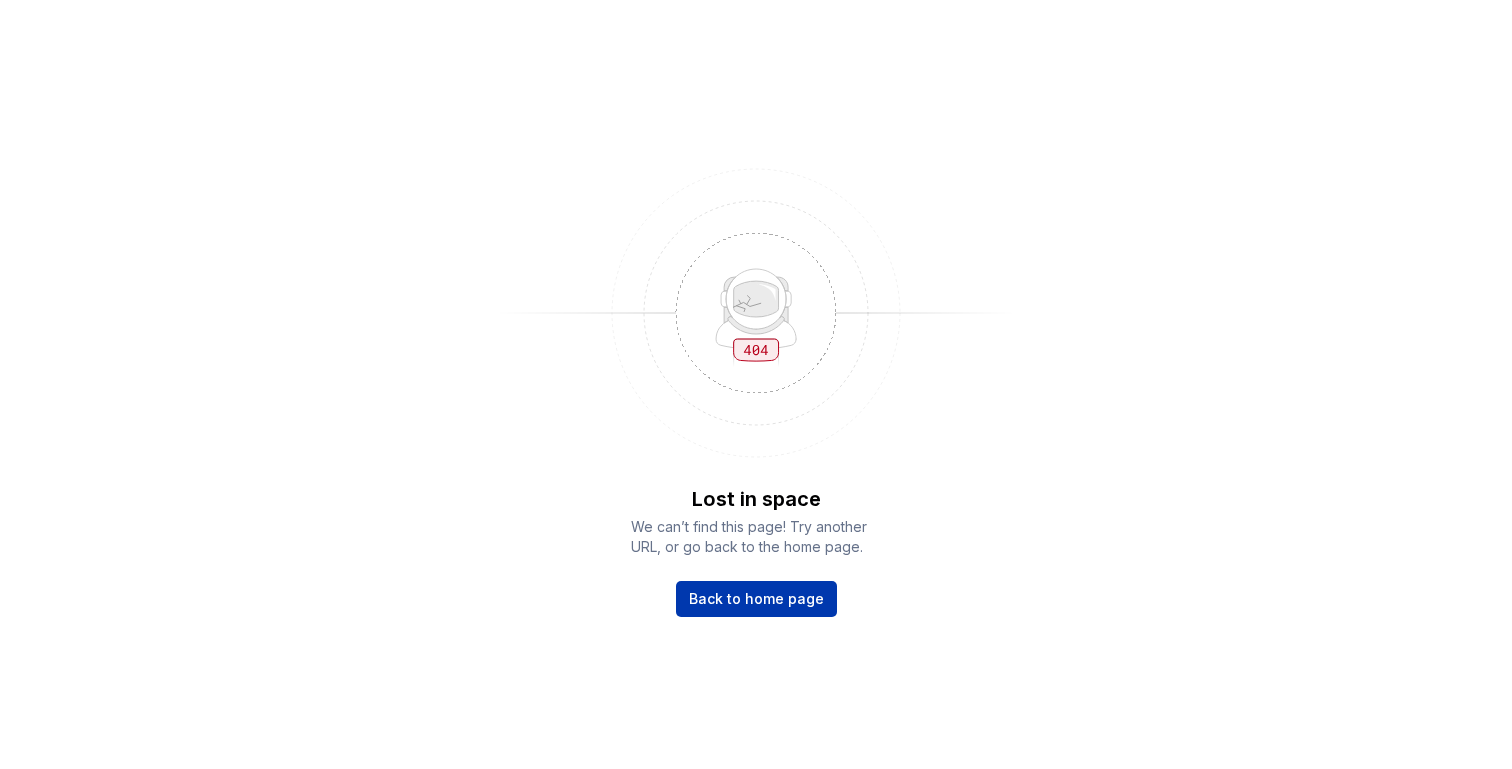 click on "Back to home page" at bounding box center [756, 599] 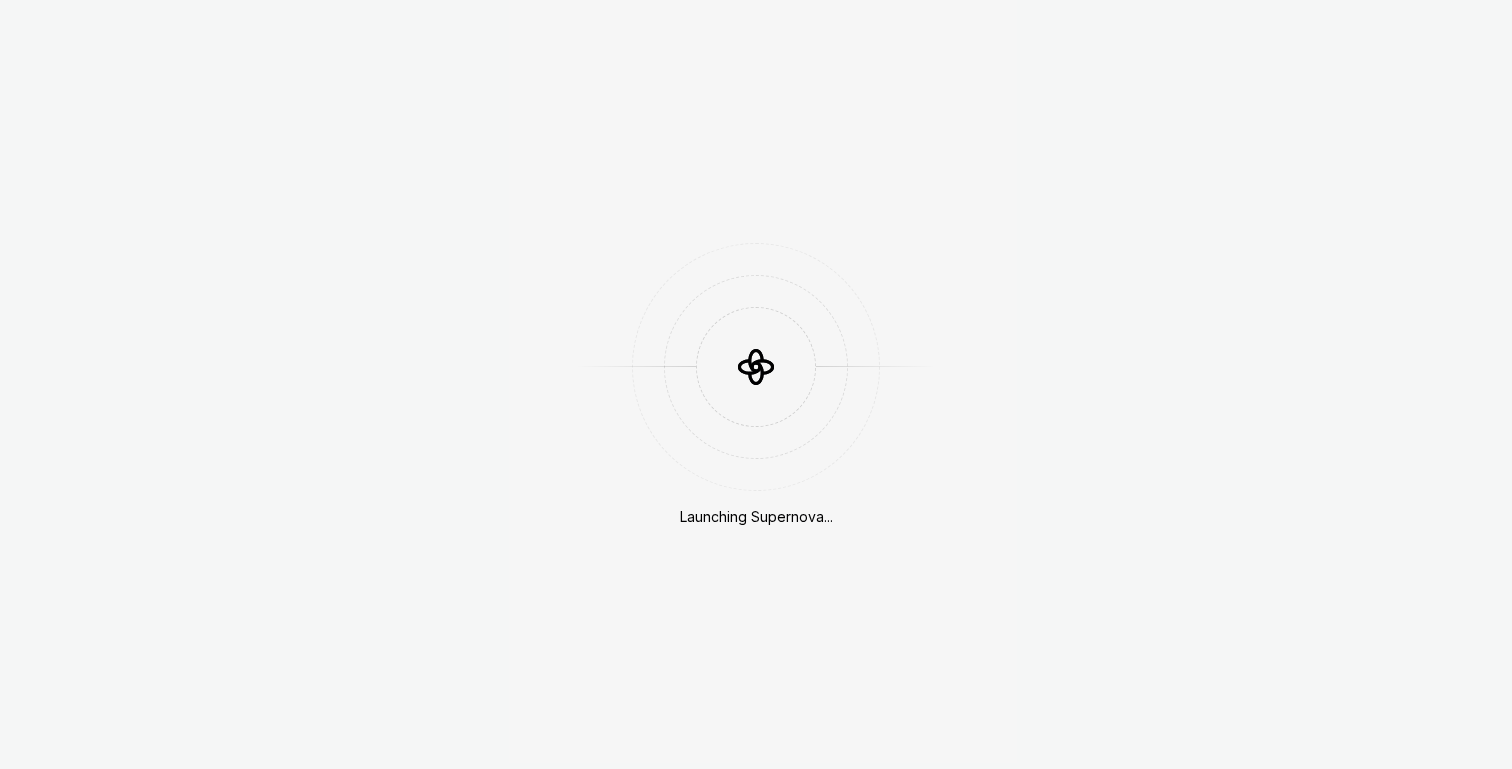 scroll, scrollTop: 0, scrollLeft: 0, axis: both 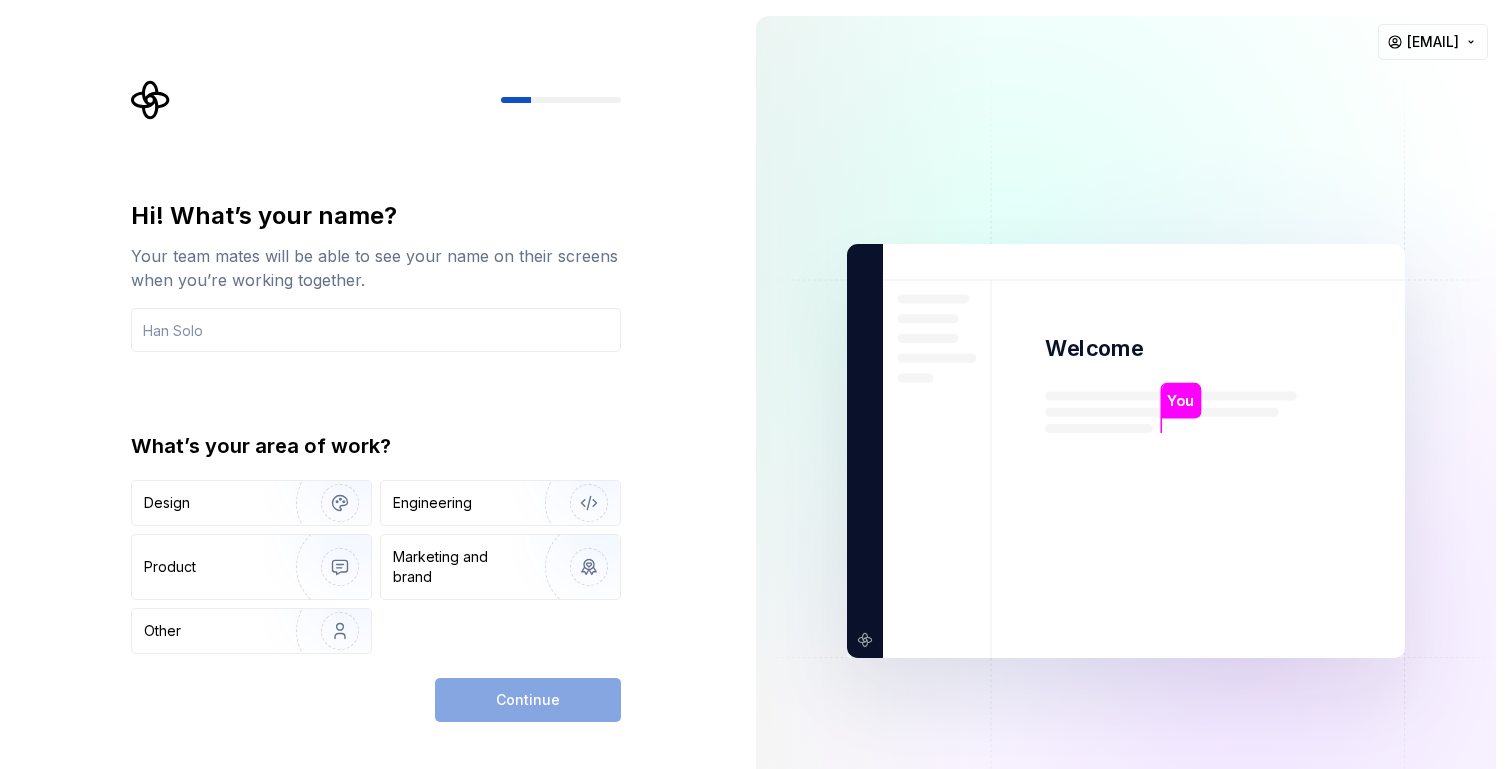 click 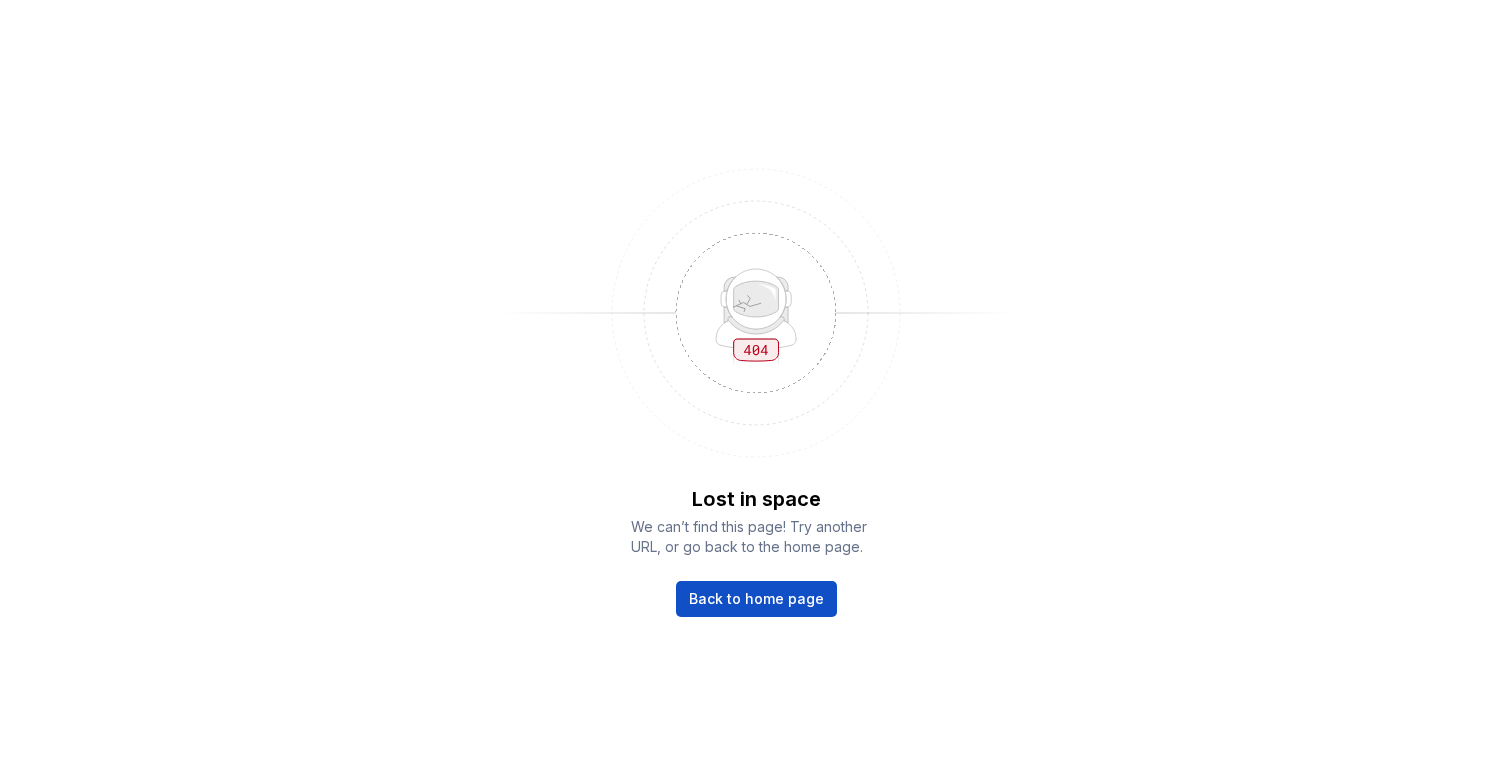 scroll, scrollTop: 0, scrollLeft: 0, axis: both 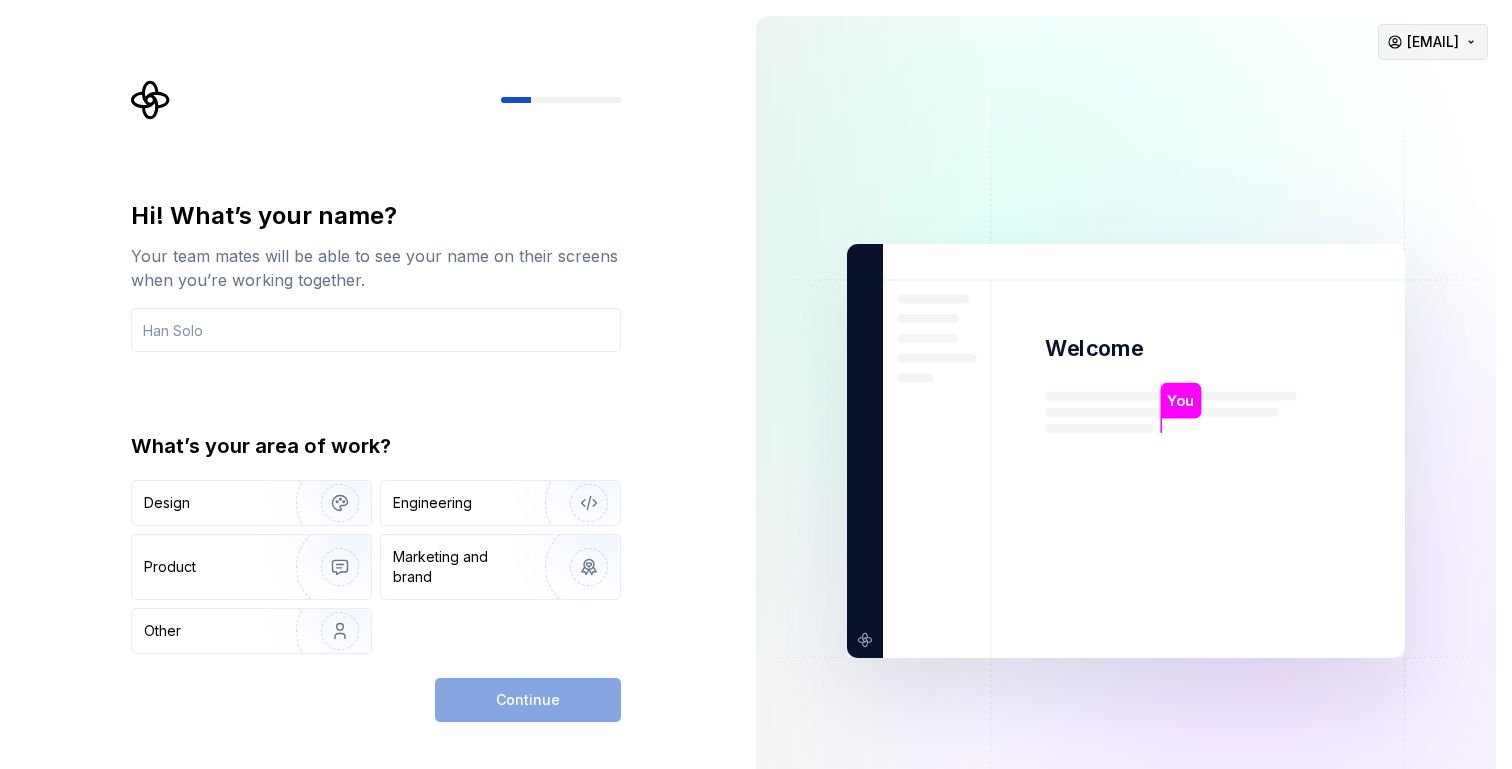 click on "Hi! What’s your name? Your team mates will be able to see your name on their screens when you’re working together. What’s your area of work? Design Engineering Product Marketing and brand Other Continue You Welcome You T B +3 [FIRST] [LAST] [EMAIL]" at bounding box center [756, 384] 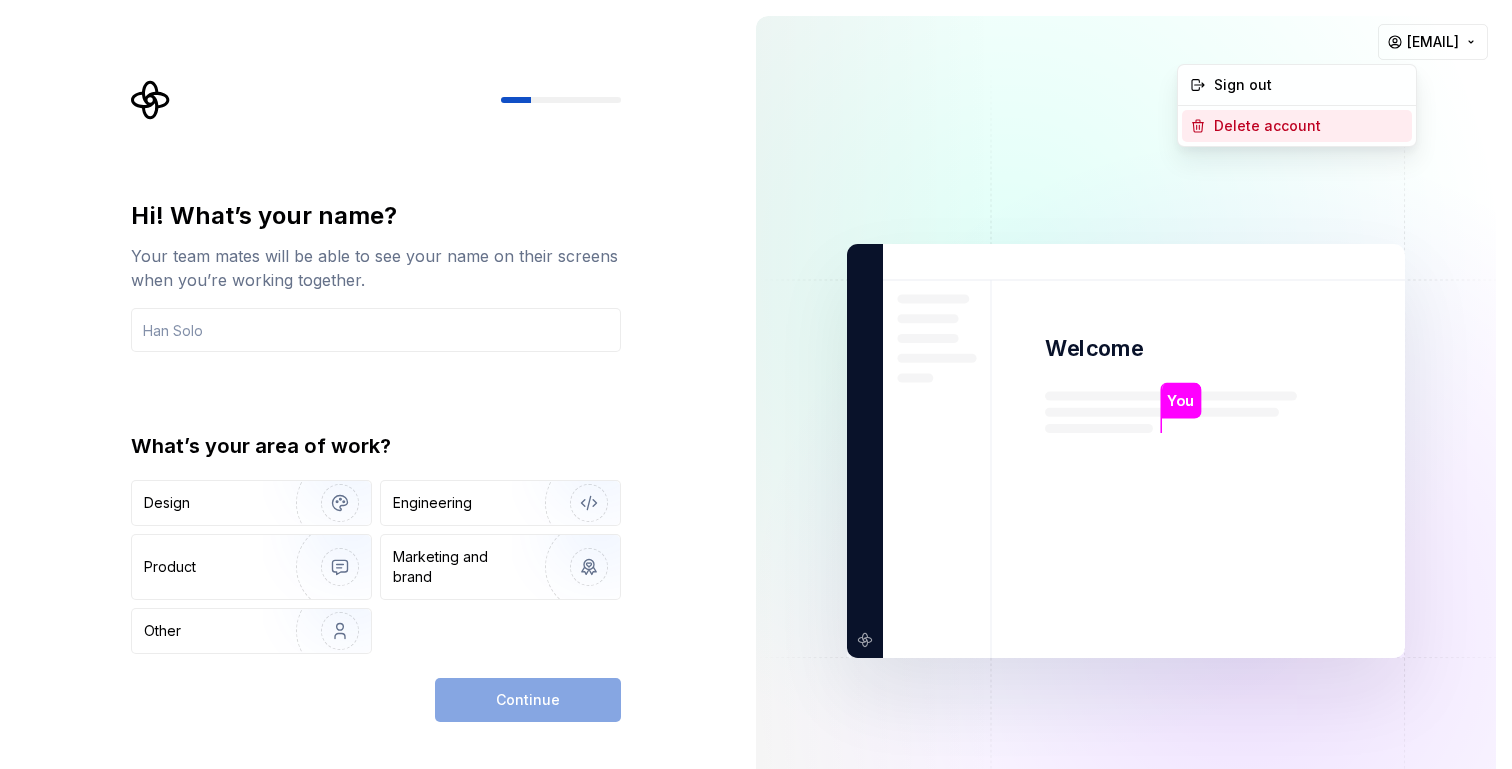 click on "Delete account" at bounding box center (1309, 126) 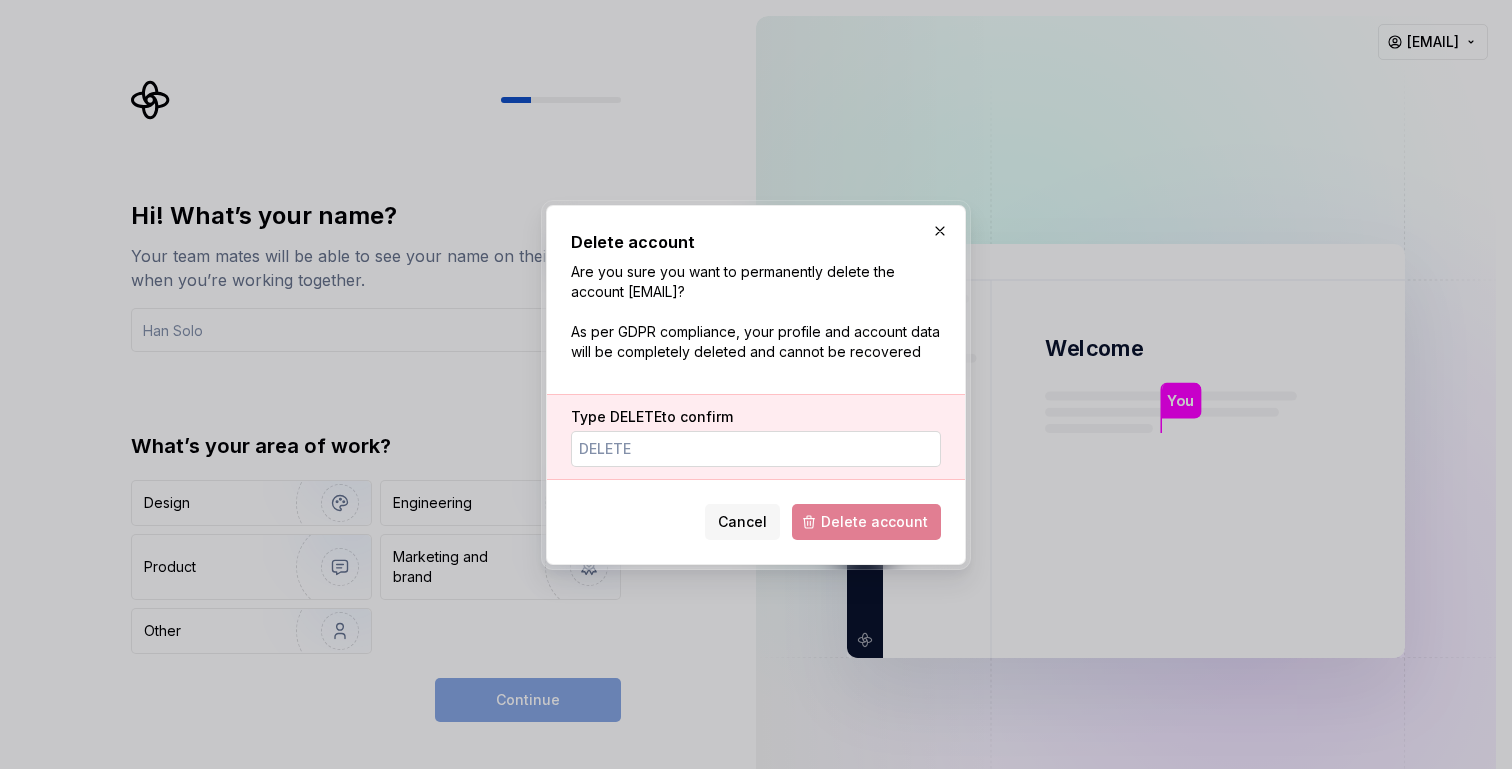 click on "Type   DELETE  to confirm" at bounding box center [756, 449] 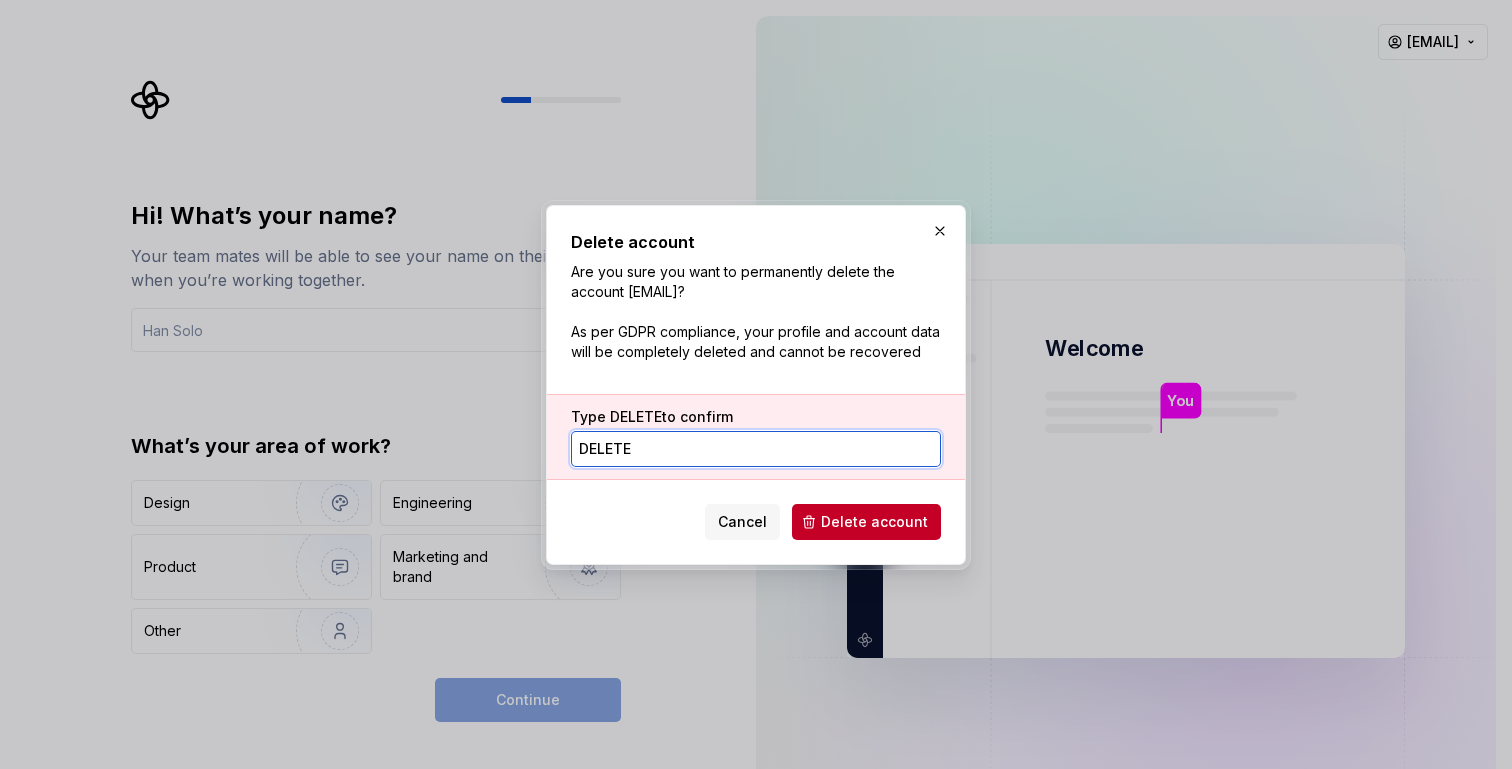 type on "DELETE" 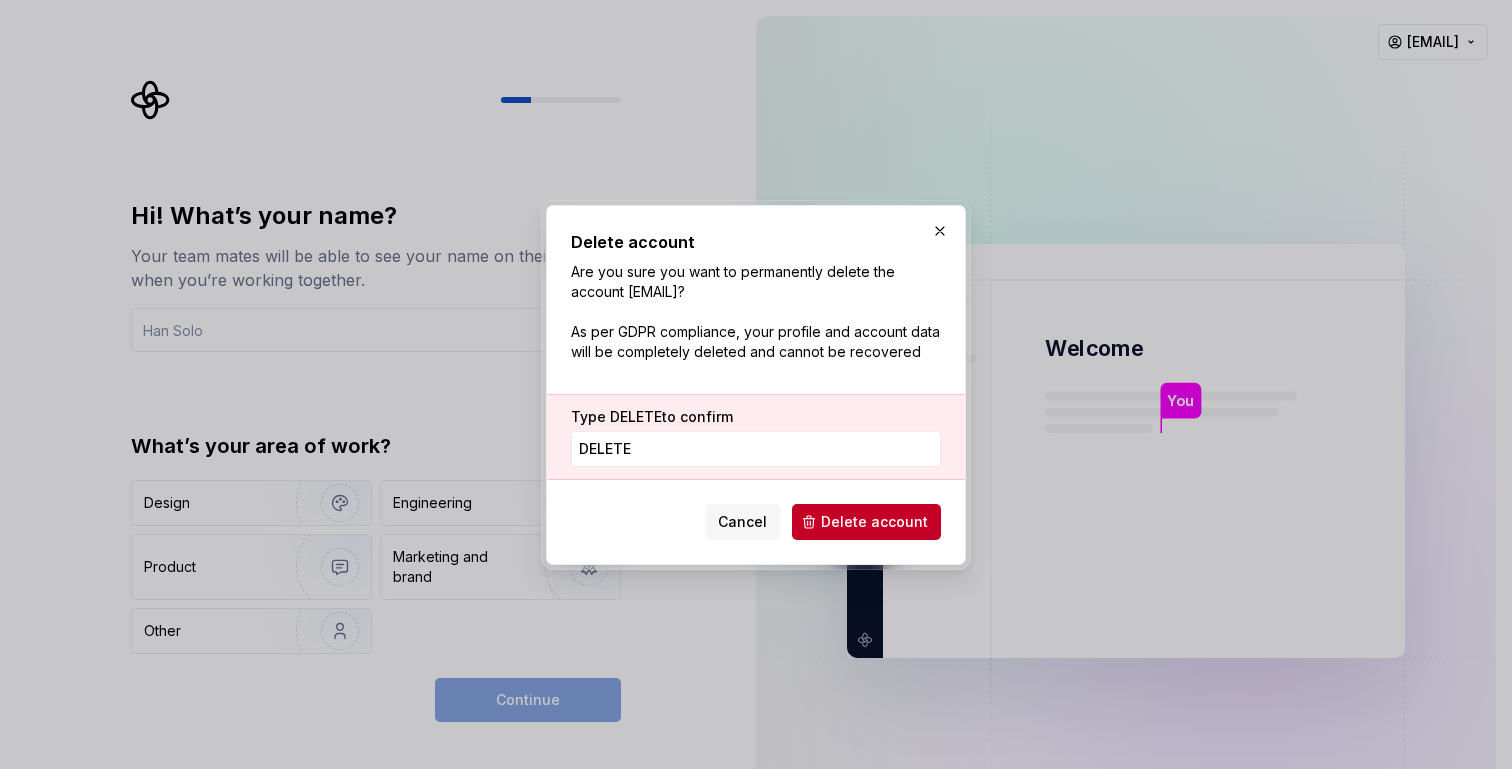 click on "Delete account Are you sure you want to permanently delete the account [EMAIL]? As per GDPR compliance, your profile and account data will be completely deleted and cannot be recovered Type   DELETE  to confirm DELETE Cancel Delete account" at bounding box center (756, 385) 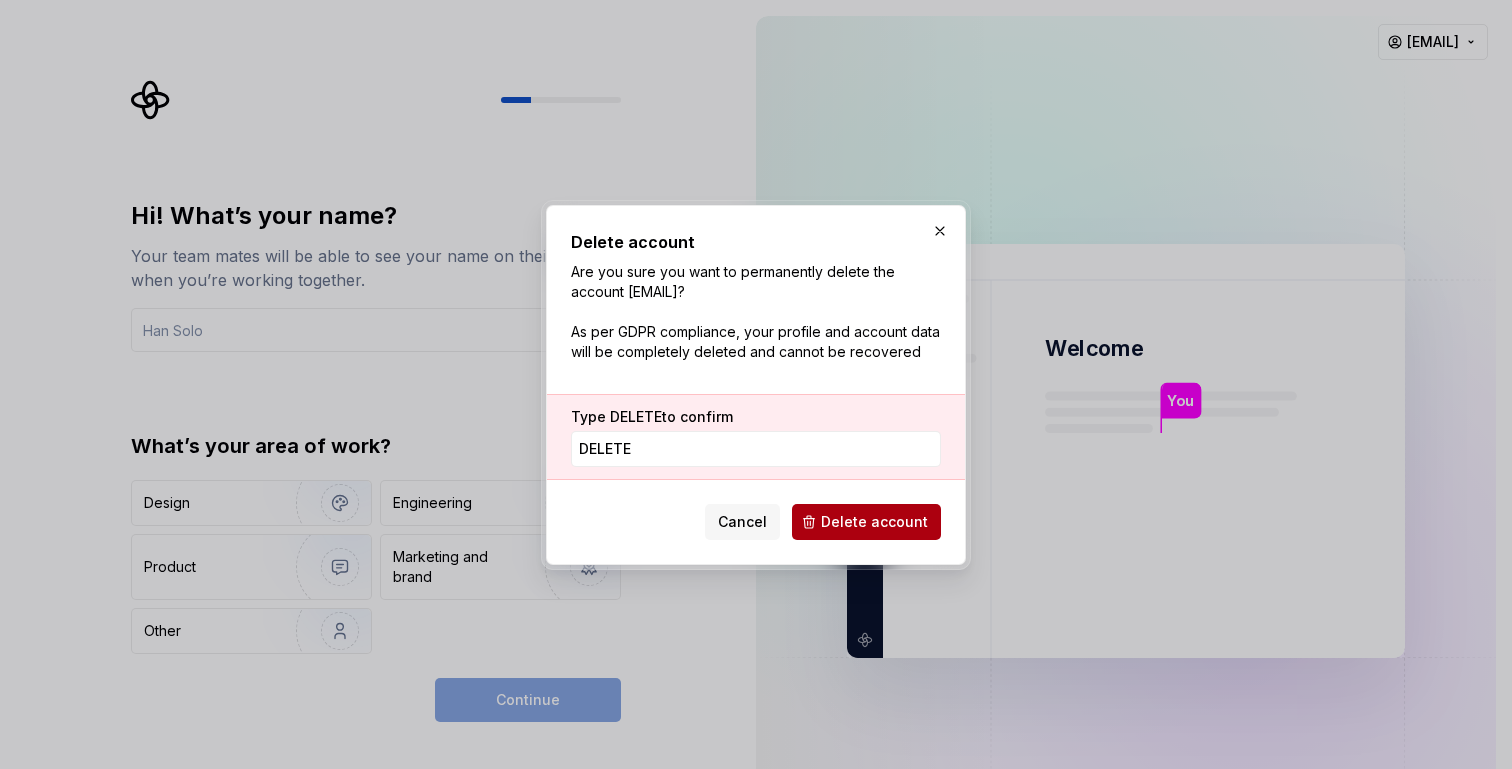 click on "Delete account" at bounding box center (874, 522) 